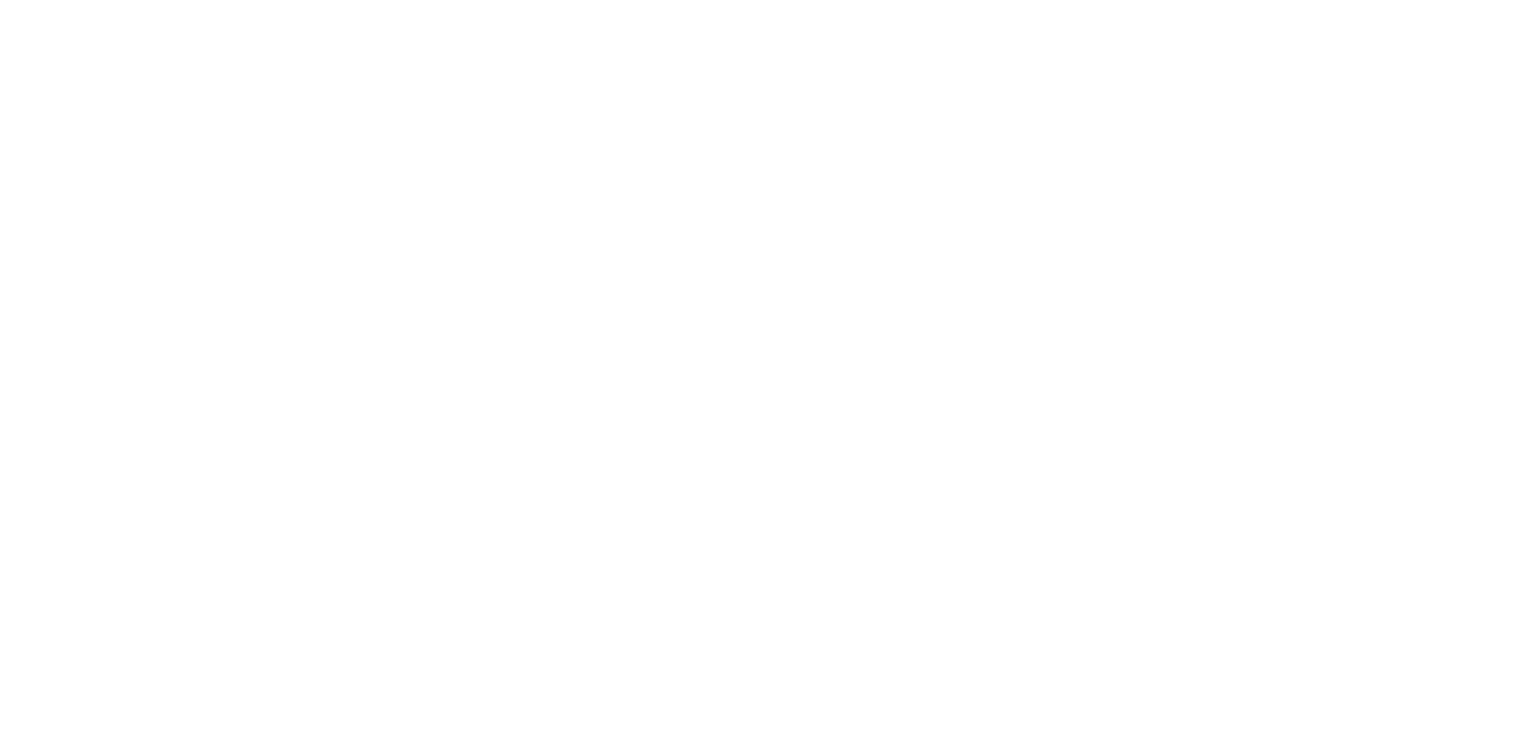 scroll, scrollTop: 0, scrollLeft: 0, axis: both 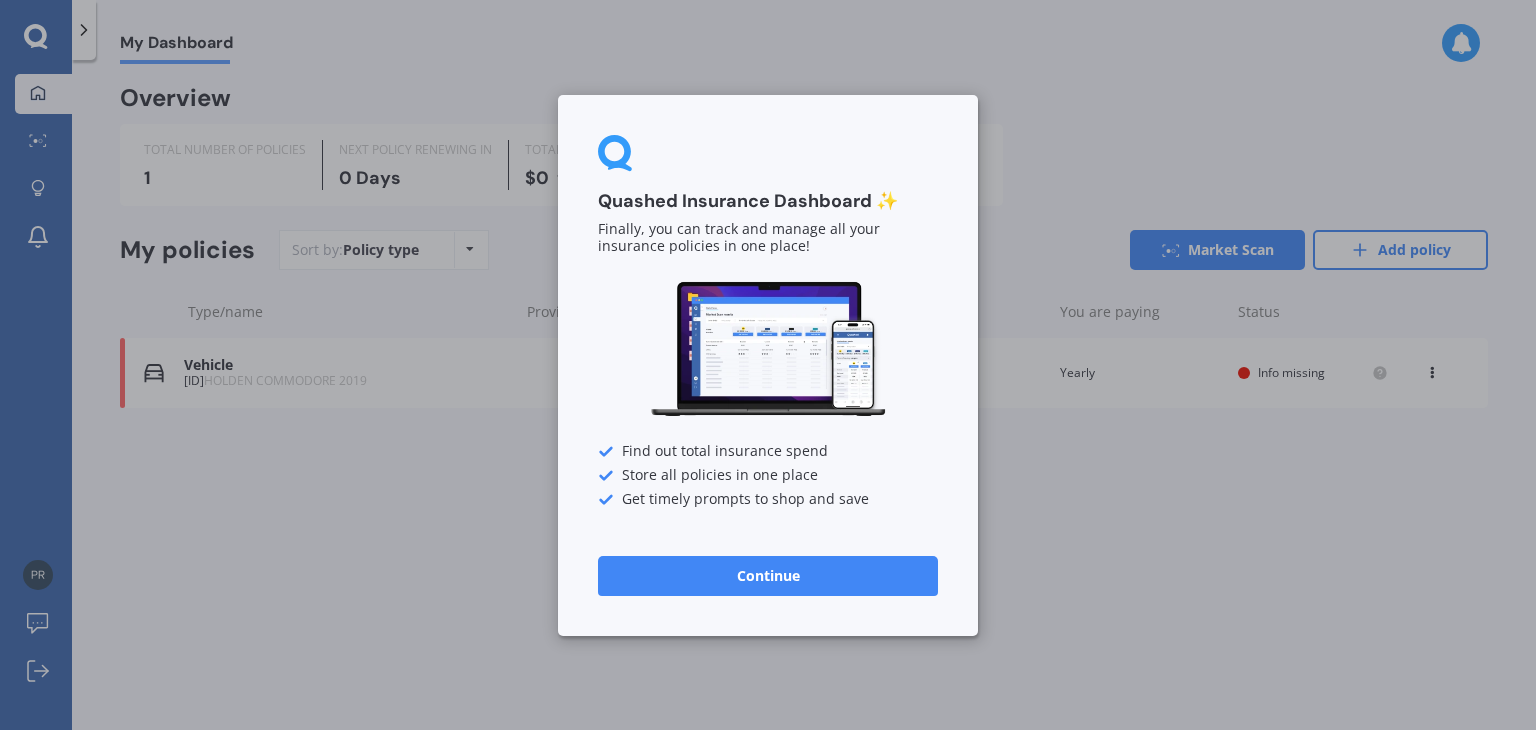 click on "Continue" at bounding box center [768, 575] 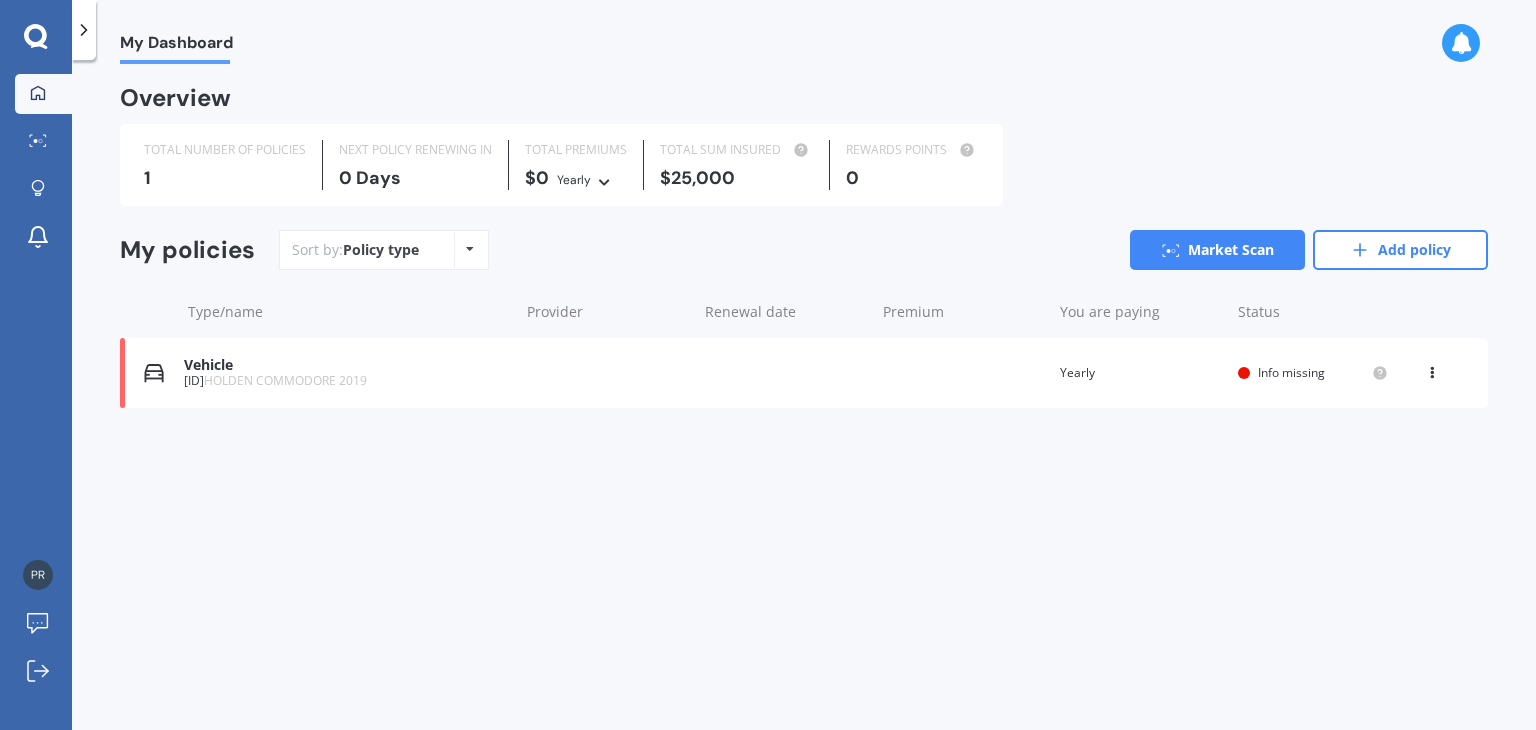 click on "Vehicle" at bounding box center (346, 365) 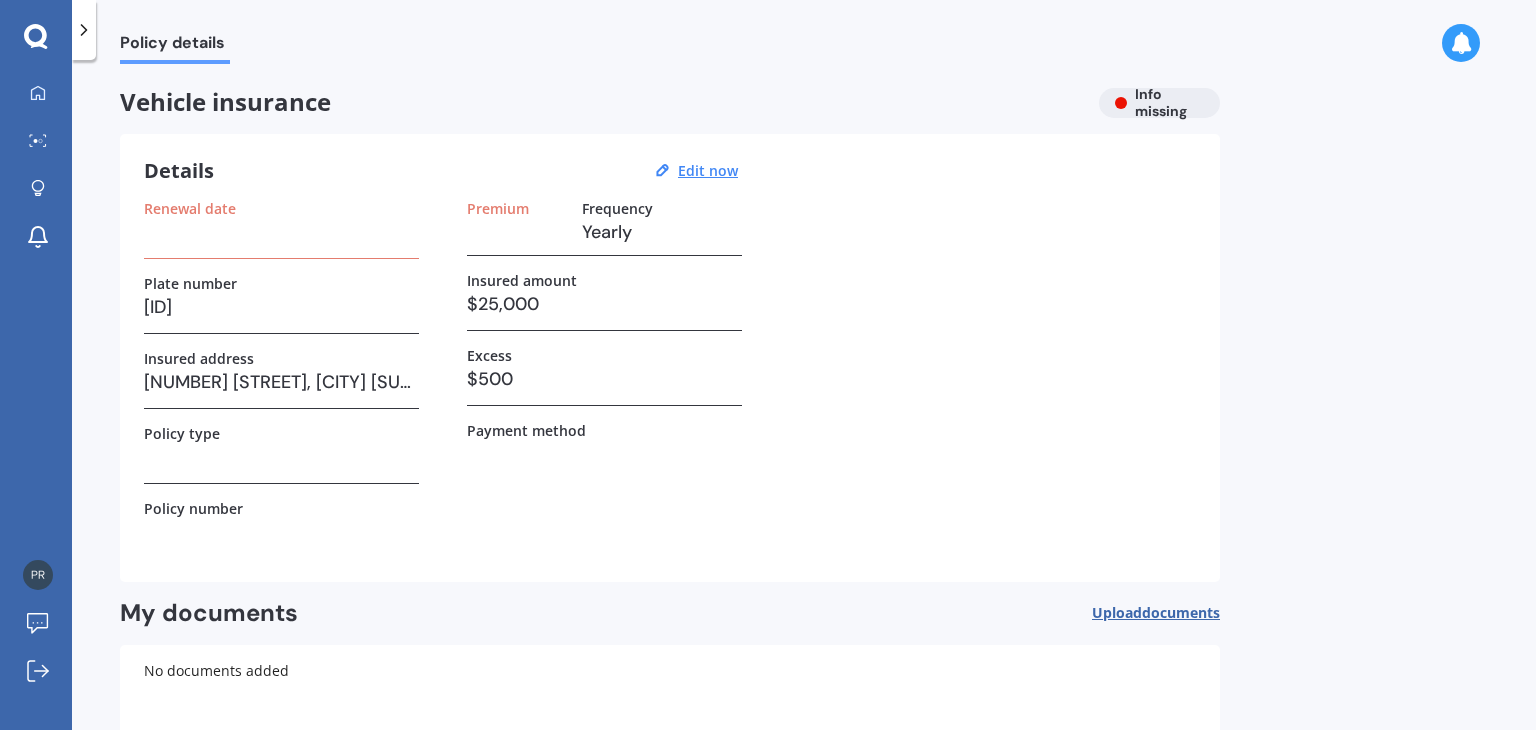 click 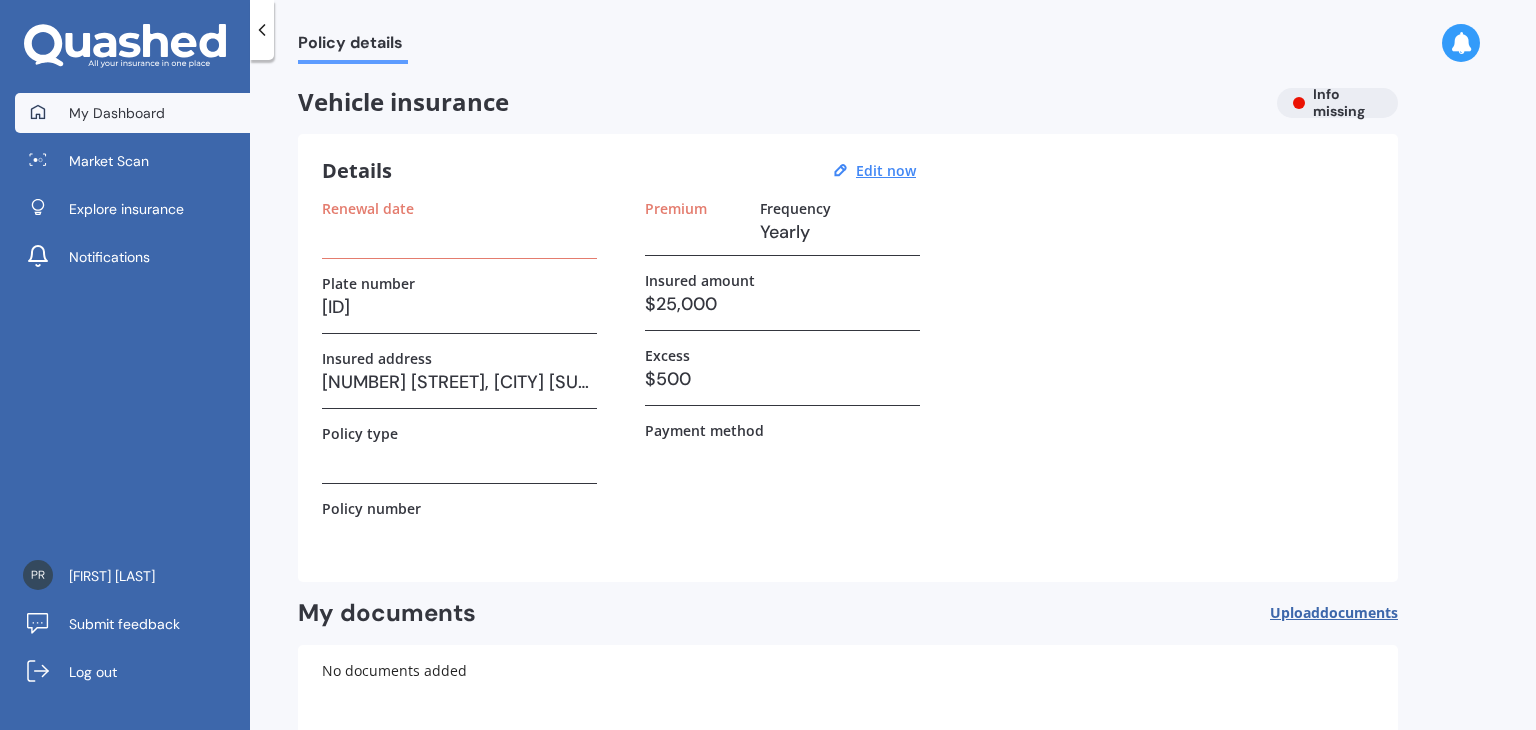 click on "My Dashboard" at bounding box center [132, 113] 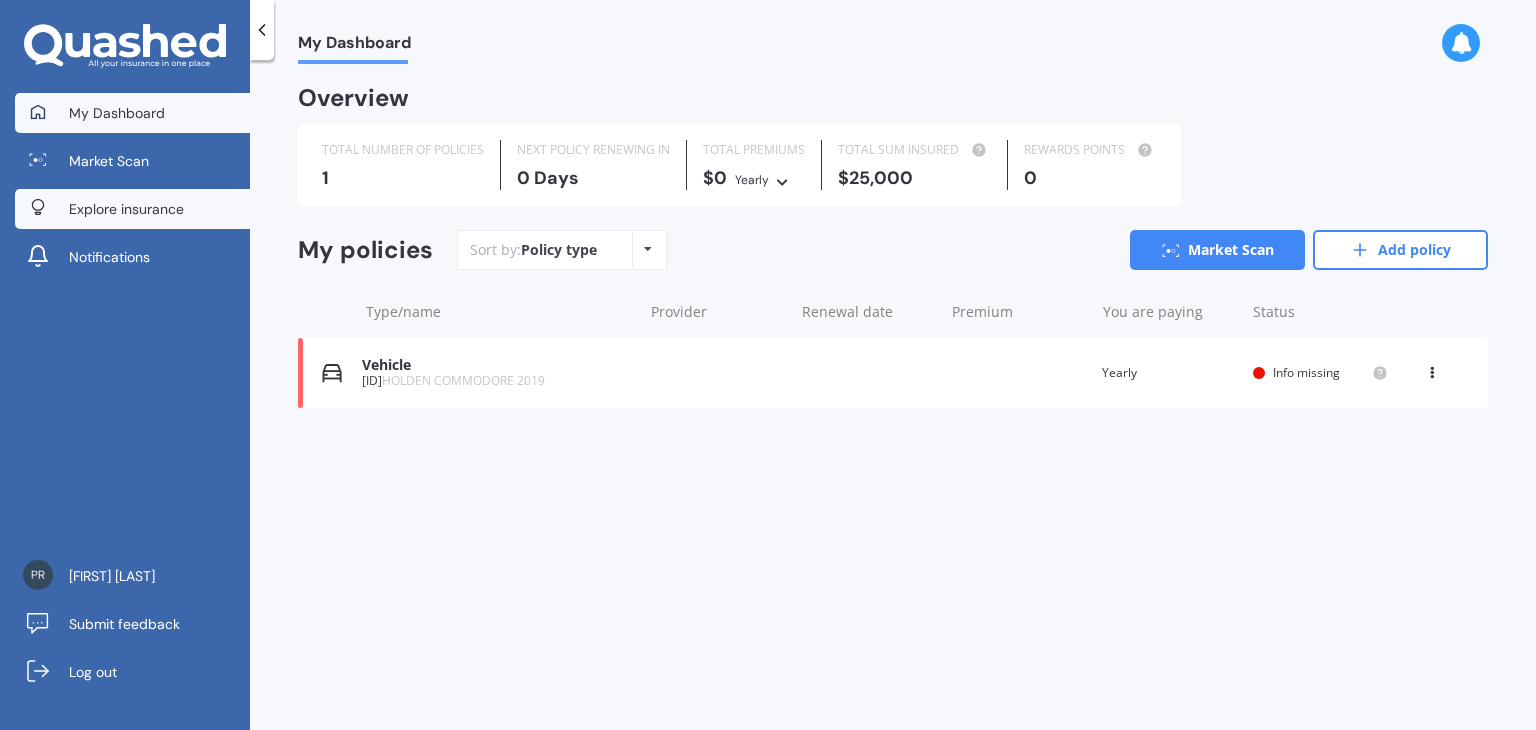 click on "Explore insurance" at bounding box center [126, 209] 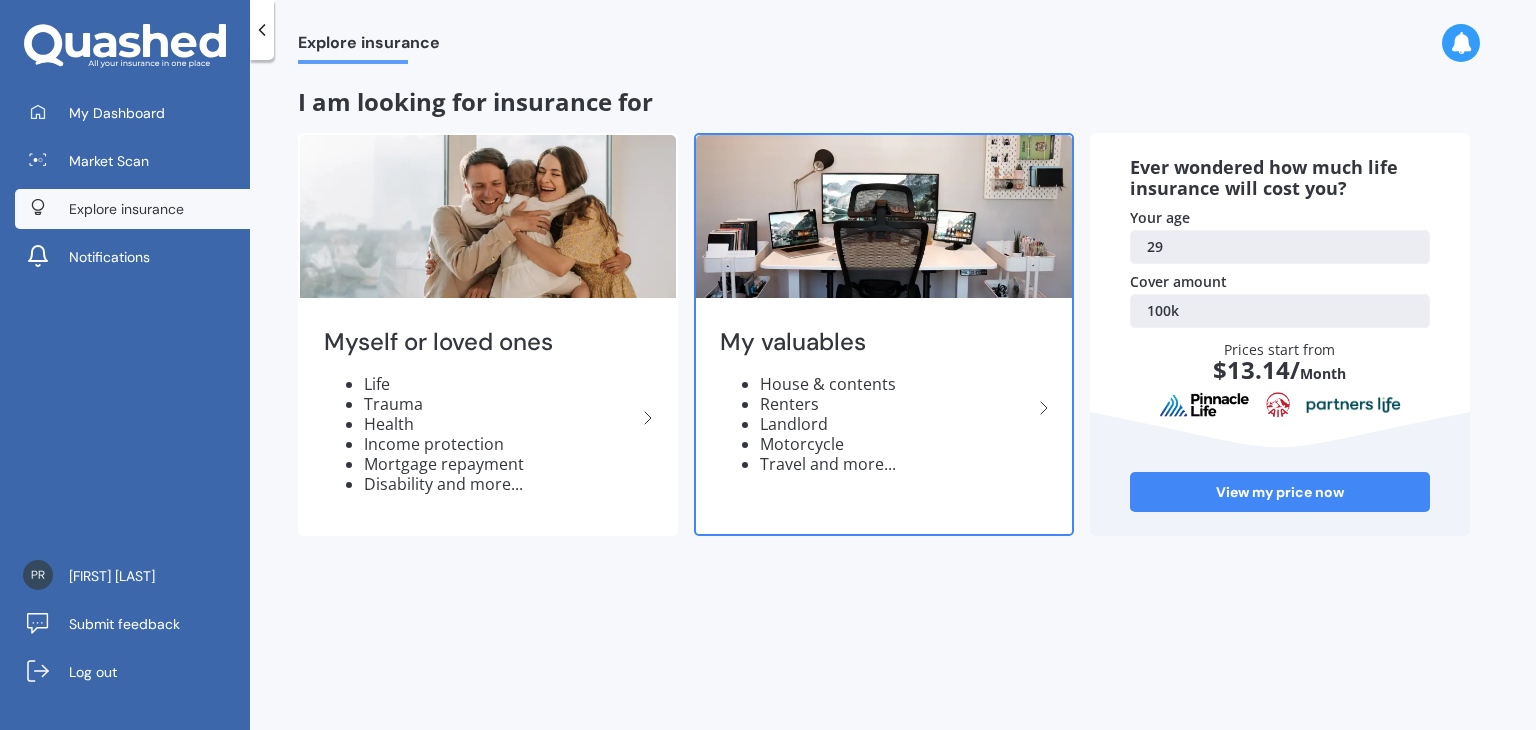 click on "Motorcycle" at bounding box center (896, 444) 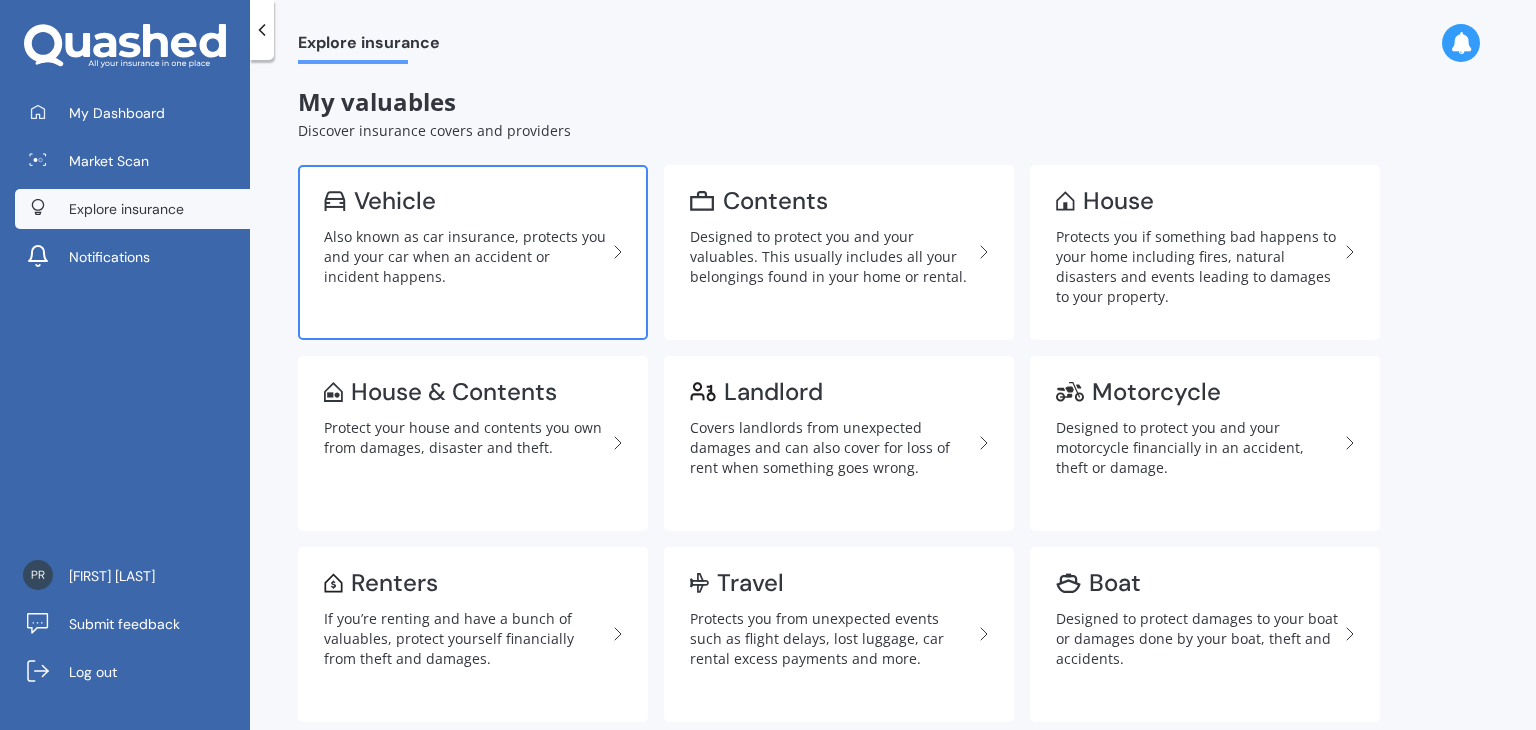 click on "Vehicle Also known as car insurance, protects you and your car when an accident or incident happens." at bounding box center [473, 252] 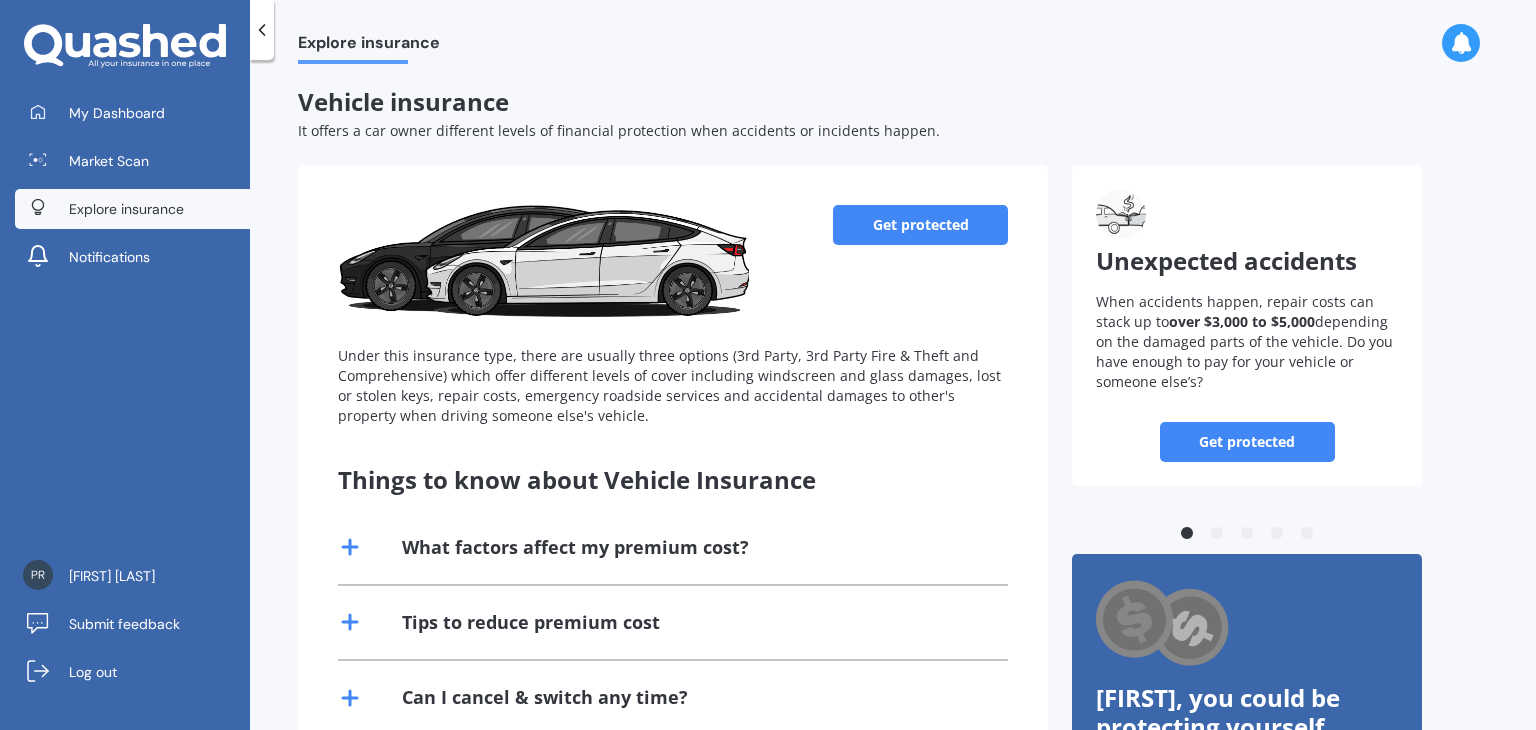 scroll, scrollTop: 0, scrollLeft: 0, axis: both 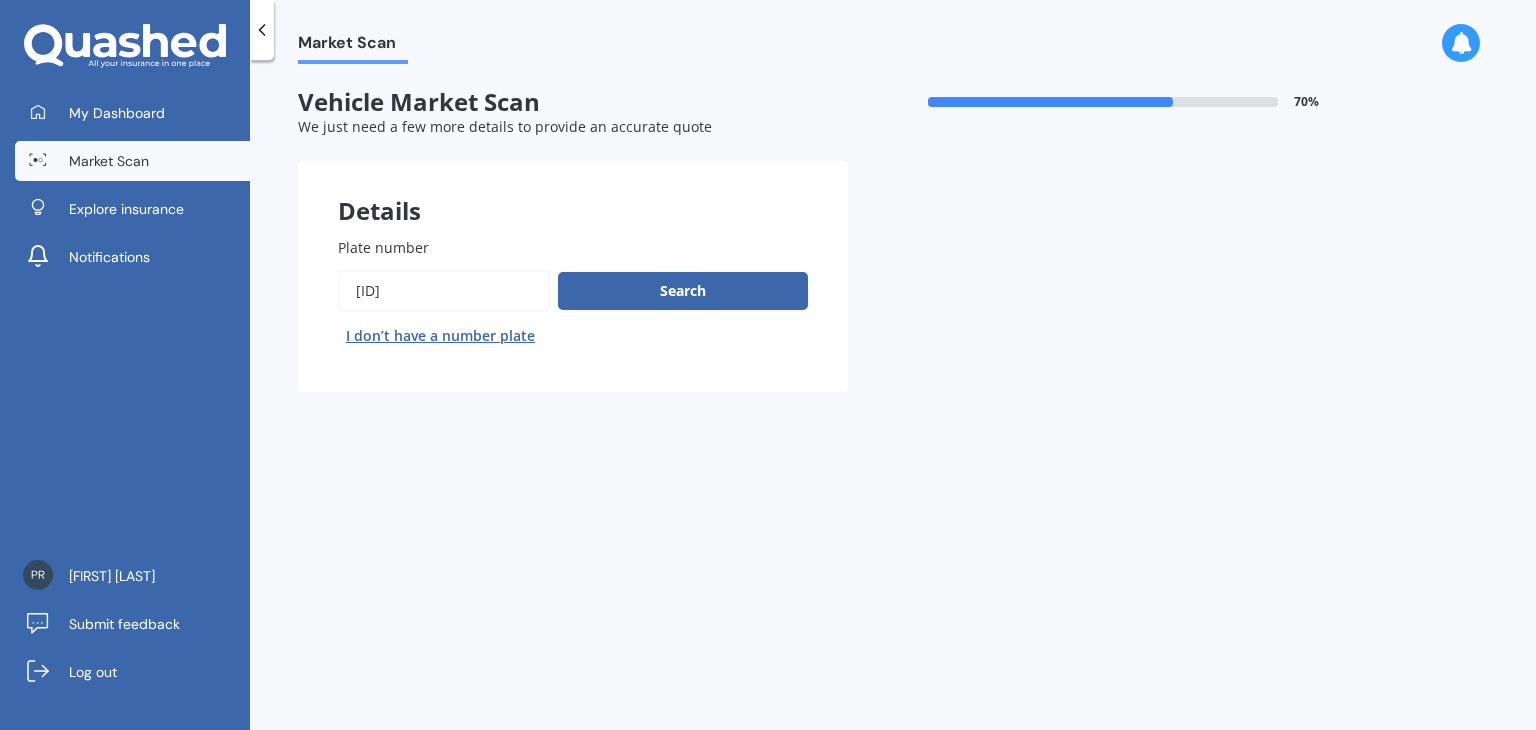 click on "Plate number" at bounding box center [444, 291] 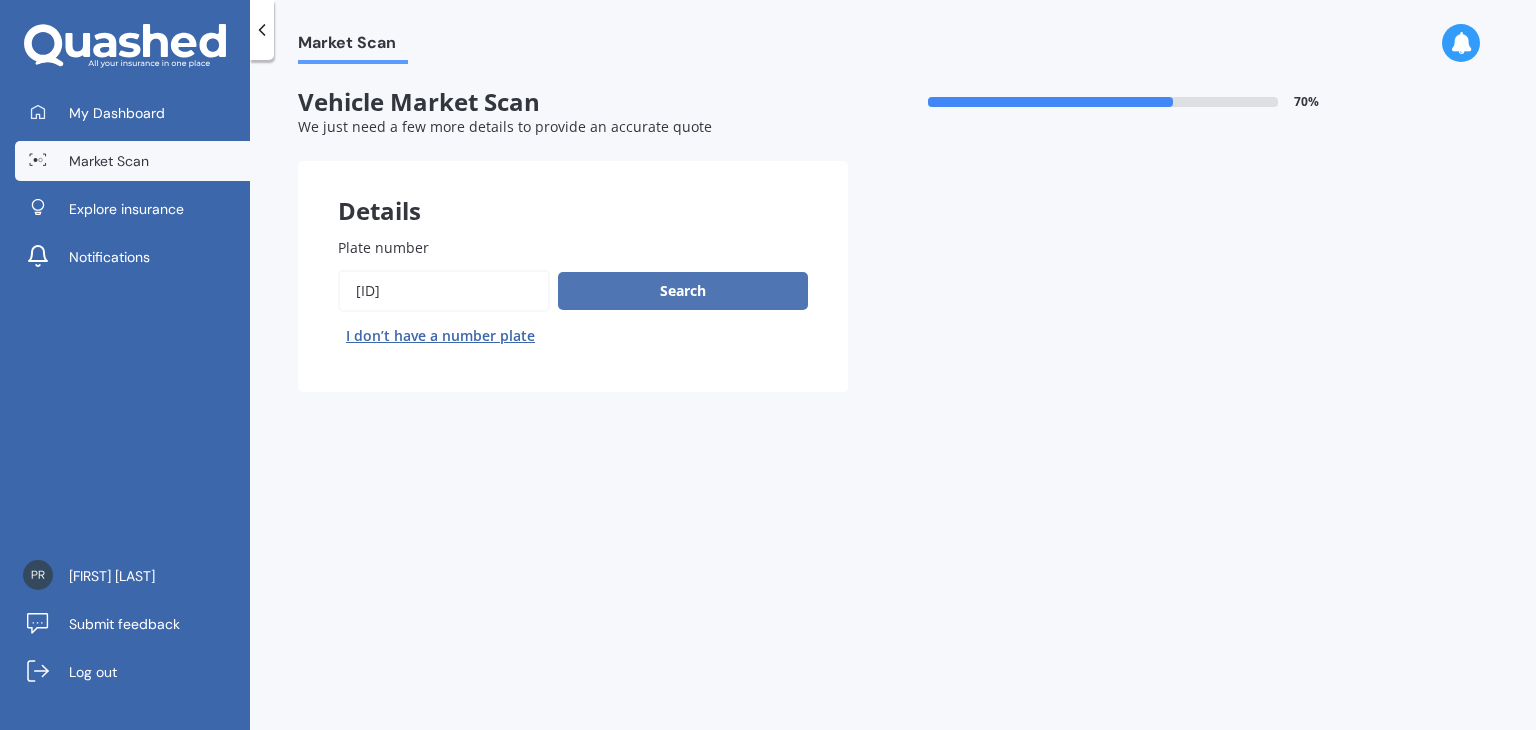 type on "[ID]" 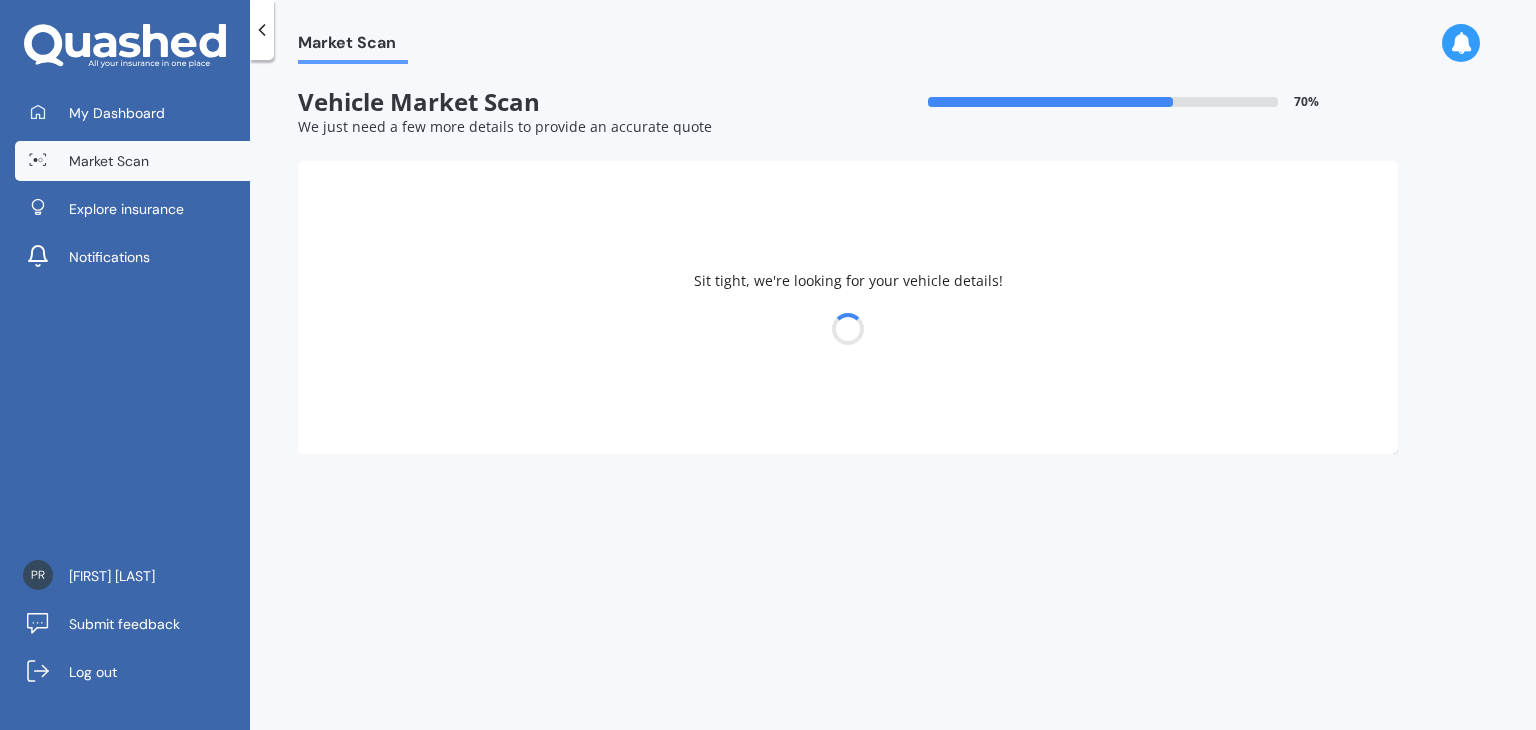 select on "30" 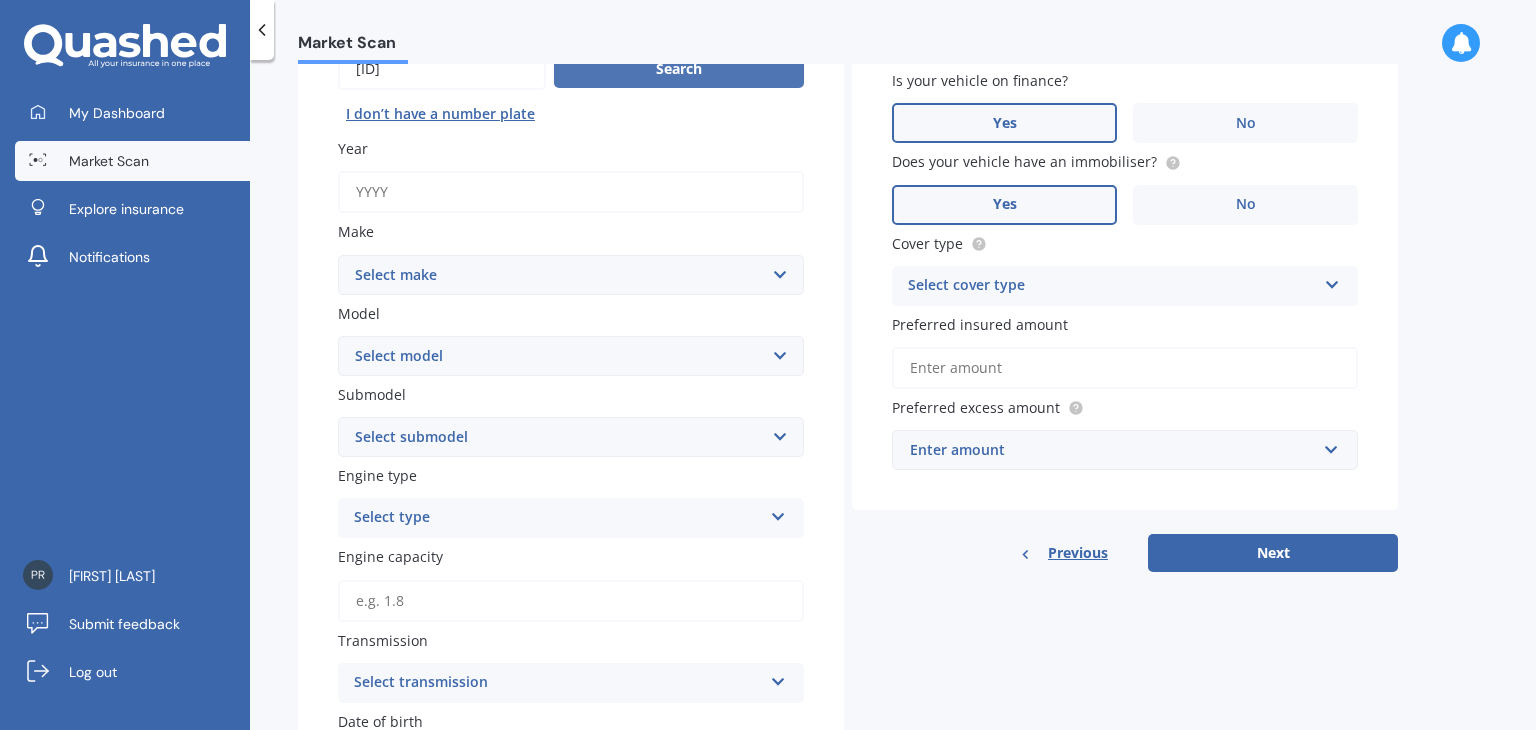scroll, scrollTop: 223, scrollLeft: 0, axis: vertical 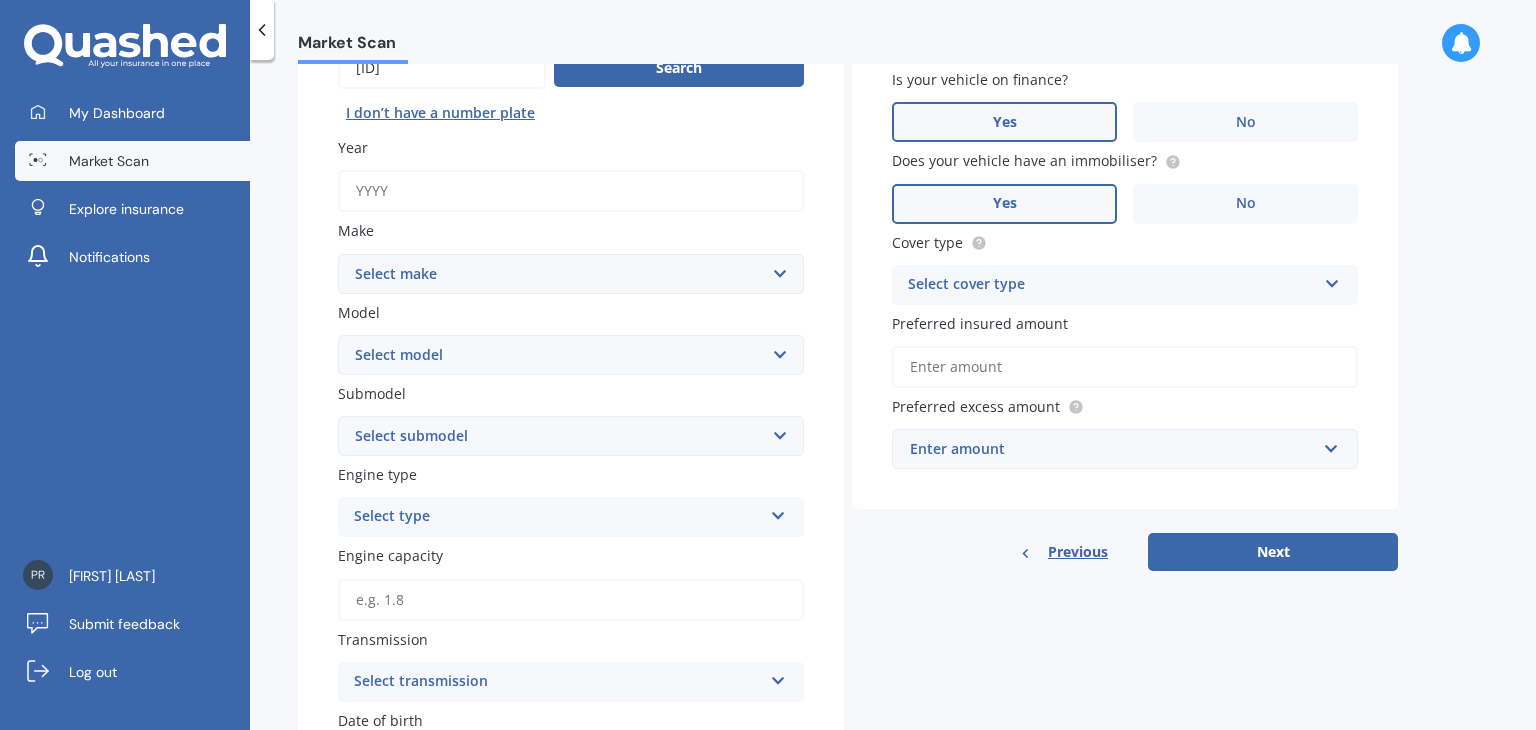 click on "Select make AC ALFA ROMEO ASTON MARTIN AUDI AUSTIN BEDFORD Bentley BMW BYD CADILLAC CAN-AM CHERY CHEVROLET CHRYSLER Citroen CRUISEAIR CUPRA DAEWOO DAIHATSU DAIMLER DAMON DIAHATSU DODGE EXOCET FACTORY FIVE FERRARI FIAT Fiord FLEETWOOD FORD FOTON FRASER GEELY GENESIS GEORGIE BOY GMC GREAT WALL GWM HAVAL HILLMAN HINO HOLDEN HOLIDAY RAMBLER HONDA HUMMER HYUNDAI INFINITI ISUZU IVECO JAC JAECOO JAGUAR JEEP KGM KIA LADA LAMBORGHINI LANCIA LANDROVER LDV LEAPMOTOR LEXUS LINCOLN LOTUS LUNAR M.G M.G. MAHINDRA MASERATI MAZDA MCLAREN MERCEDES AMG Mercedes Benz MERCEDES-AMG MERCURY MINI Mitsubishi MORGAN MORRIS NEWMAR Nissan OMODA OPEL OXFORD PEUGEOT Plymouth Polestar PONTIAC PORSCHE PROTON RAM Range Rover Rayne RENAULT ROLLS ROYCE ROVER SAAB SATURN SEAT SHELBY SKODA SMART SSANGYONG SUBARU SUZUKI TATA TESLA TIFFIN Toyota TRIUMPH TVR Vauxhall VOLKSWAGEN VOLVO WESTFIELD WINNEBAGO ZX" at bounding box center (571, 274) 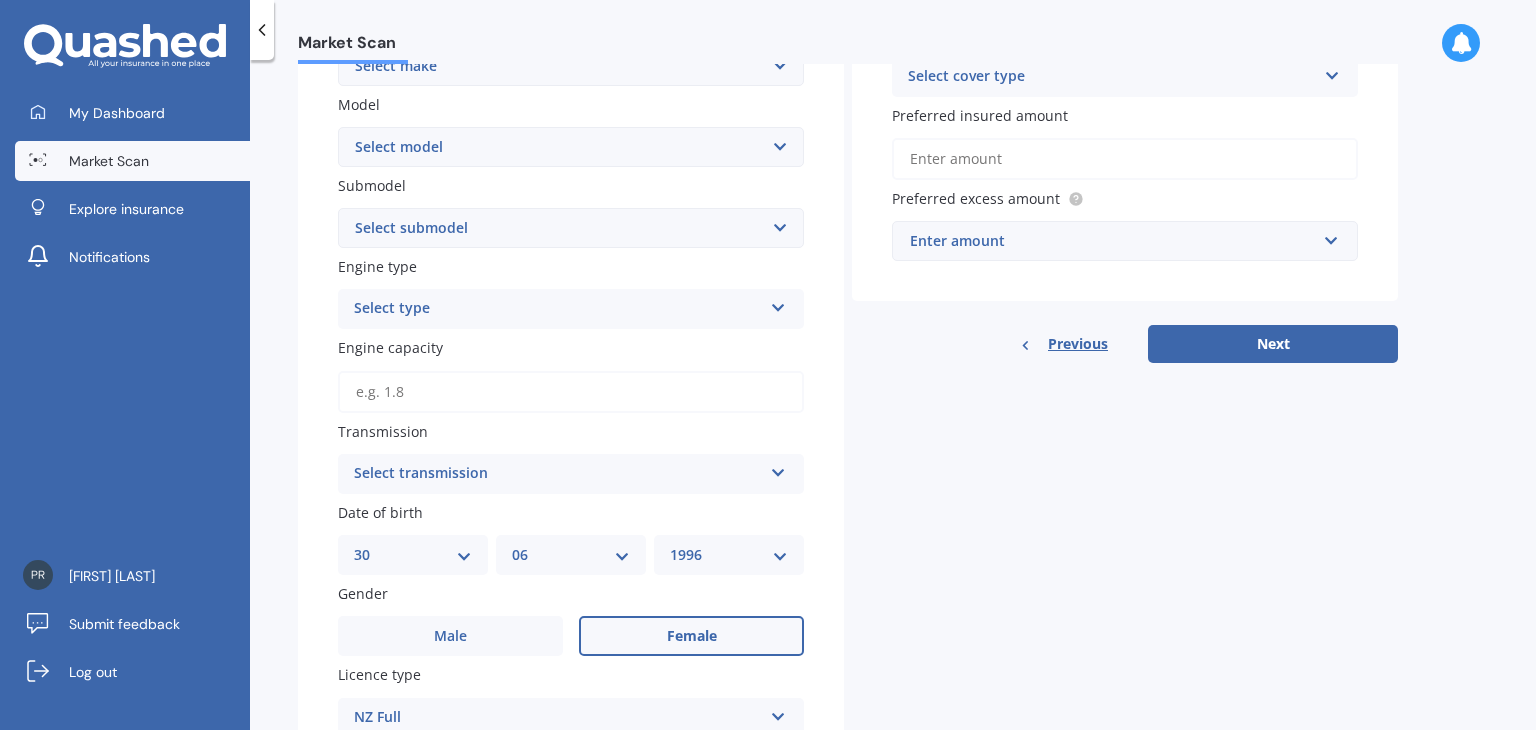 scroll, scrollTop: 693, scrollLeft: 0, axis: vertical 